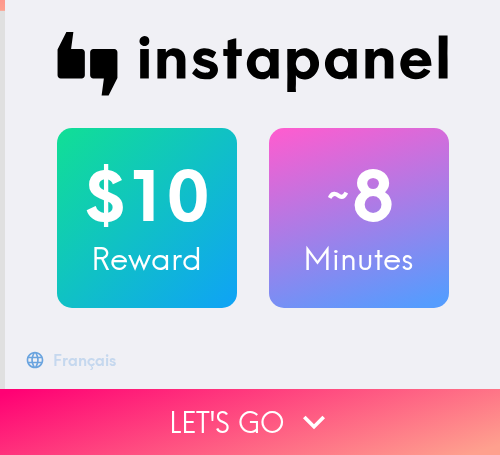 scroll, scrollTop: 0, scrollLeft: 0, axis: both 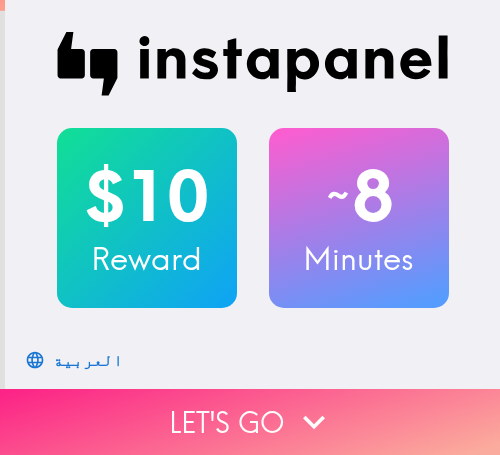 click on "Let's go" at bounding box center [250, 422] 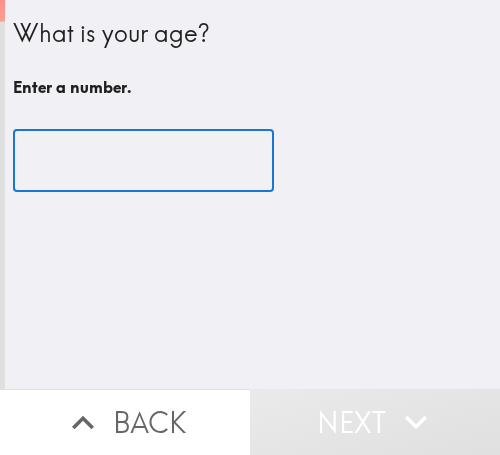 click at bounding box center (143, 161) 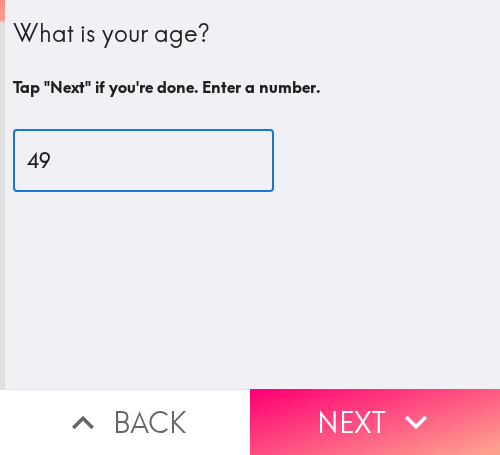 type on "49" 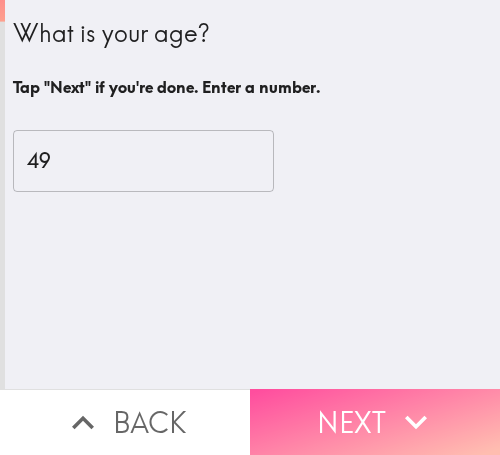 drag, startPoint x: 329, startPoint y: 408, endPoint x: 352, endPoint y: 409, distance: 23.021729 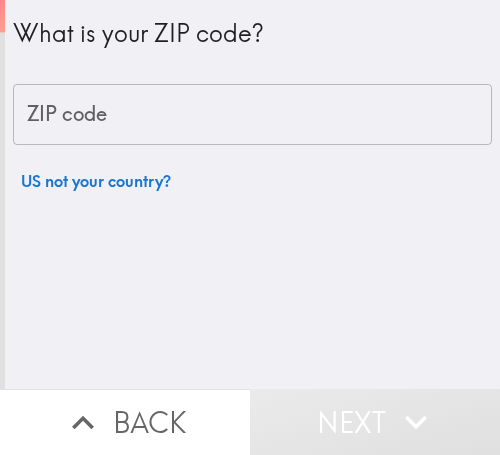 click on "ZIP code" at bounding box center [252, 115] 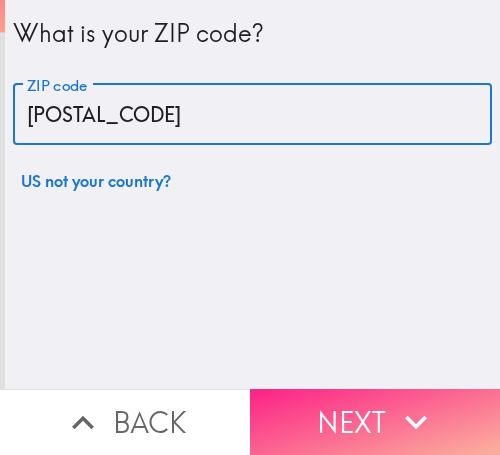 type on "[POSTAL_CODE]" 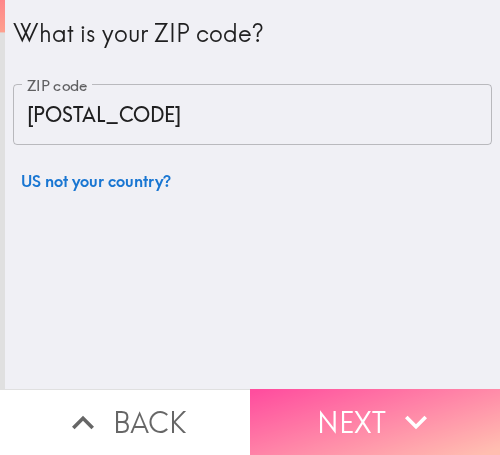 drag, startPoint x: 343, startPoint y: 388, endPoint x: 392, endPoint y: 366, distance: 53.712196 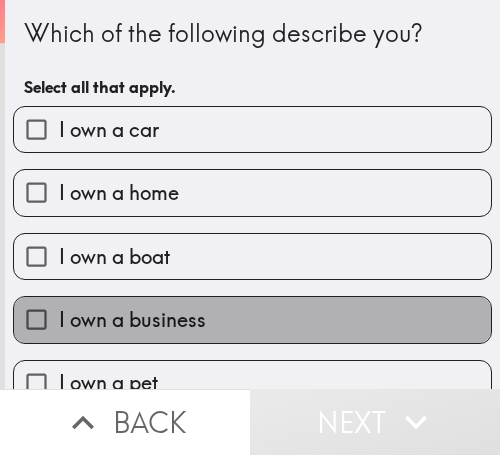 drag, startPoint x: 381, startPoint y: 320, endPoint x: 359, endPoint y: 320, distance: 22 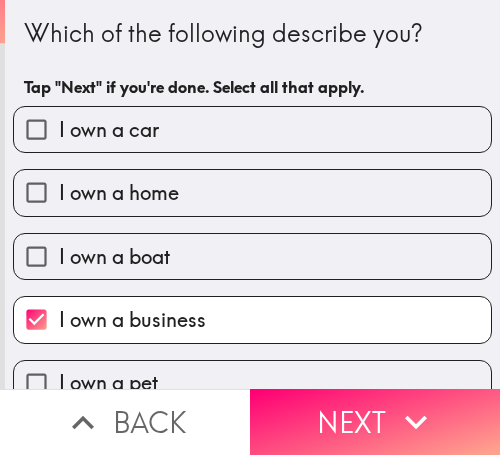 drag, startPoint x: 390, startPoint y: 407, endPoint x: 147, endPoint y: 401, distance: 243.07407 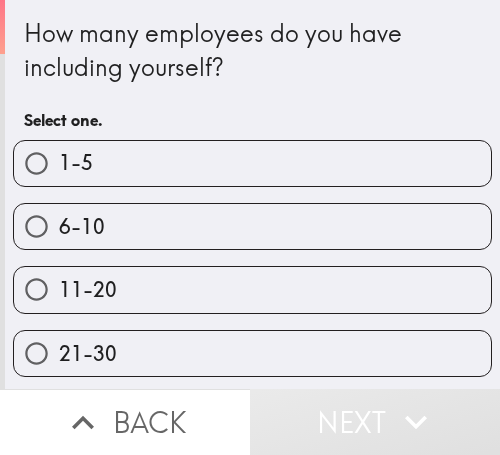 drag, startPoint x: 191, startPoint y: 169, endPoint x: 455, endPoint y: 180, distance: 264.22906 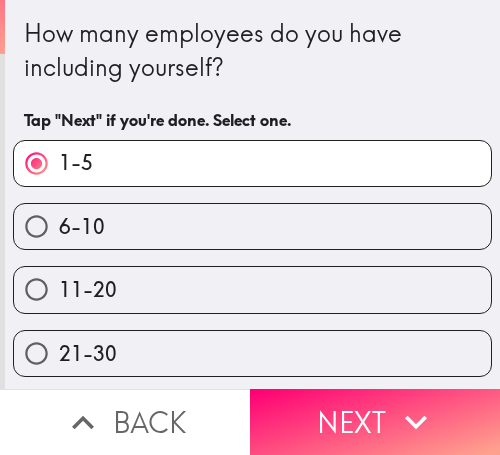 click 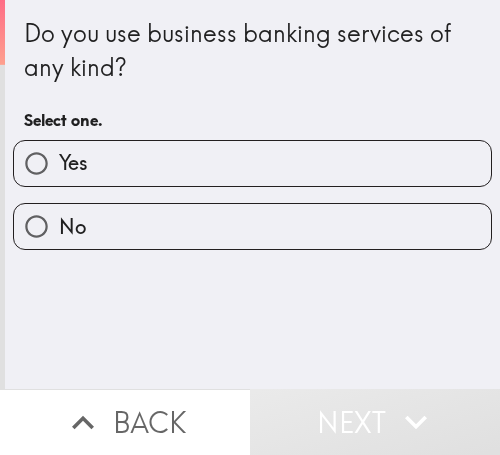drag, startPoint x: 125, startPoint y: 165, endPoint x: 191, endPoint y: 181, distance: 67.911705 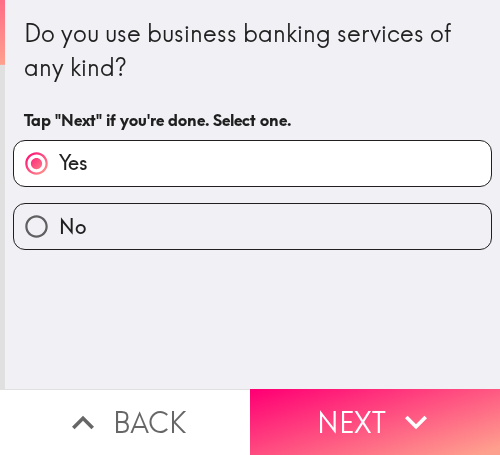 drag, startPoint x: 375, startPoint y: 390, endPoint x: 394, endPoint y: 394, distance: 19.416489 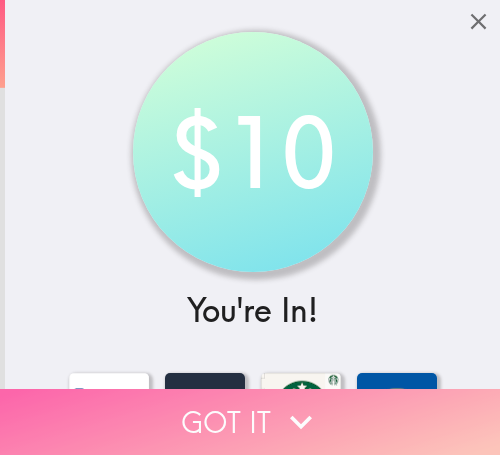 click 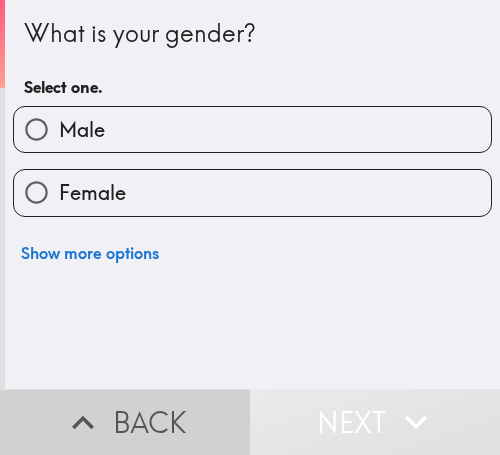 click 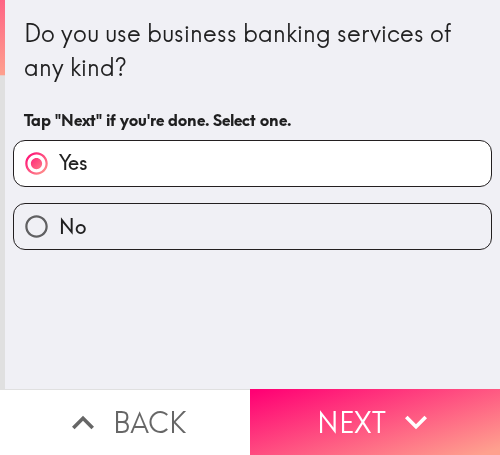 click 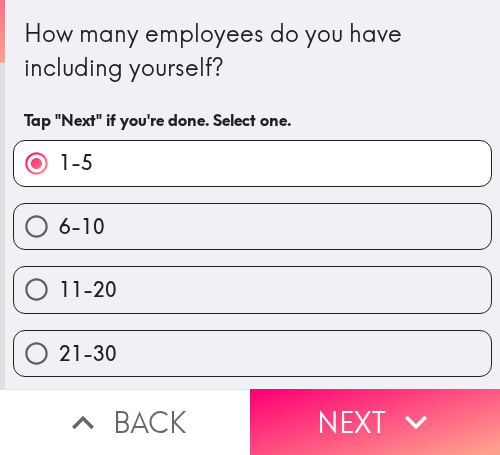 click 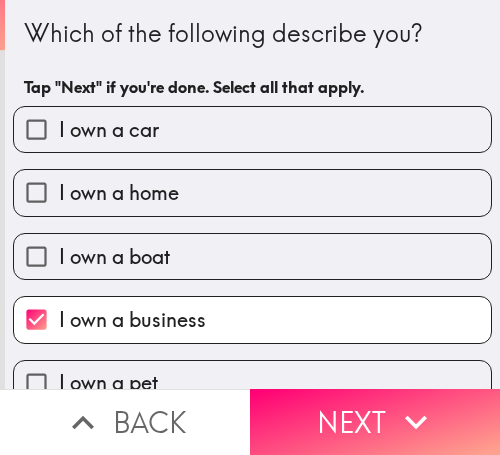 click 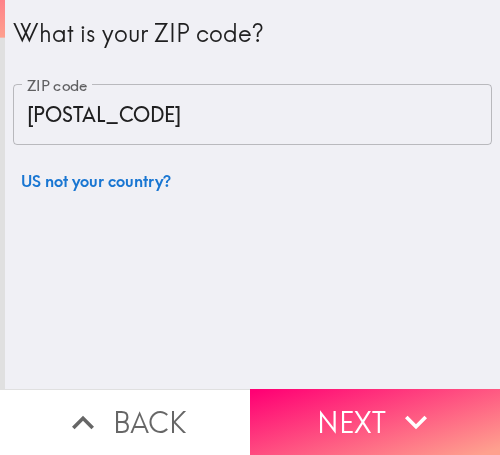 click on "What is your ZIP code? ZIP code 33606 ZIP code US not your country?" at bounding box center [252, 194] 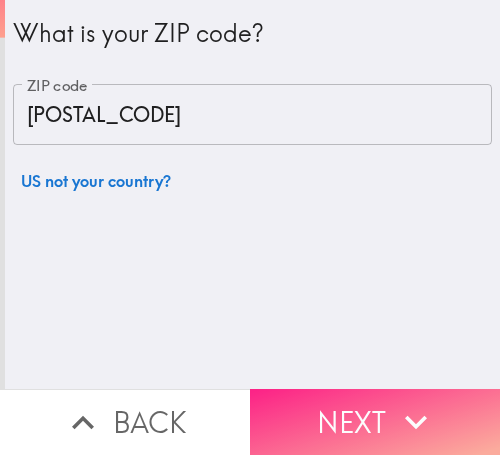 drag, startPoint x: 389, startPoint y: 408, endPoint x: 407, endPoint y: 410, distance: 18.110771 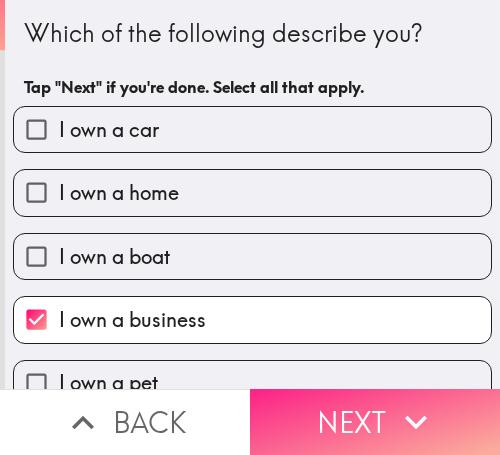 click on "Next" at bounding box center [375, 422] 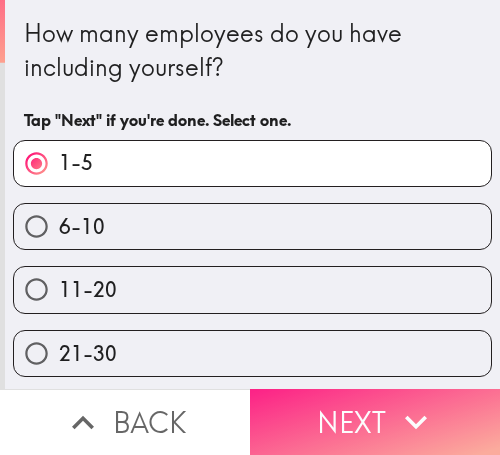 click on "Next" at bounding box center (375, 422) 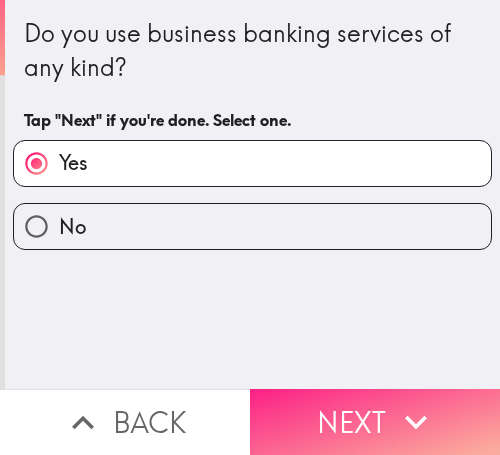 click 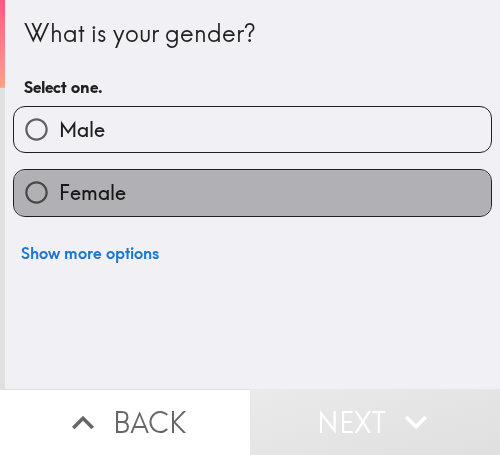 drag, startPoint x: 242, startPoint y: 173, endPoint x: 292, endPoint y: 185, distance: 51.41984 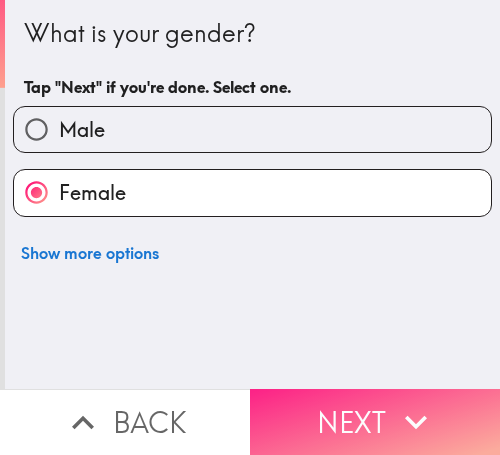 click on "Next" at bounding box center (375, 422) 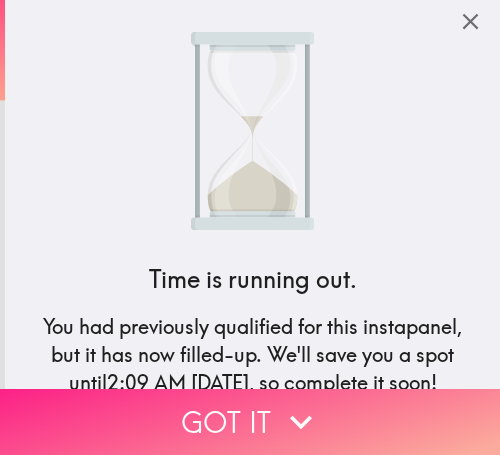 drag, startPoint x: 257, startPoint y: 409, endPoint x: 273, endPoint y: 410, distance: 16.03122 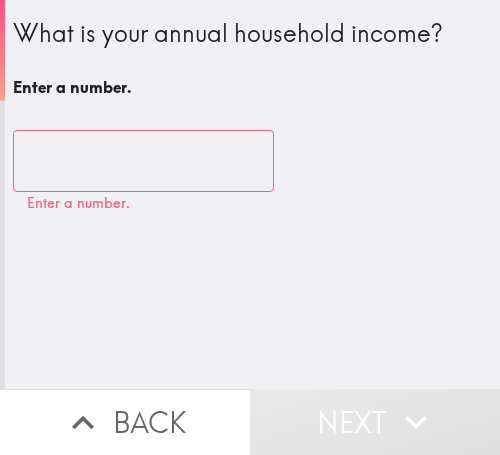 click at bounding box center [143, 161] 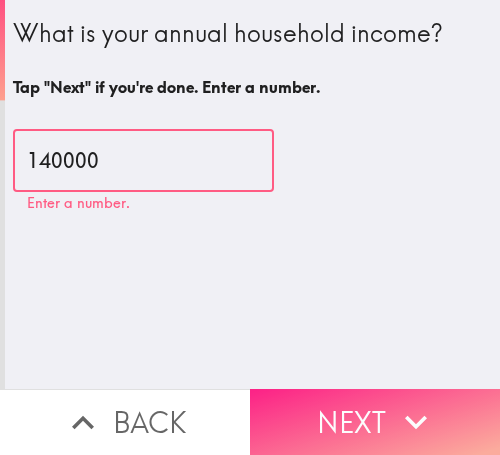 type on "140000" 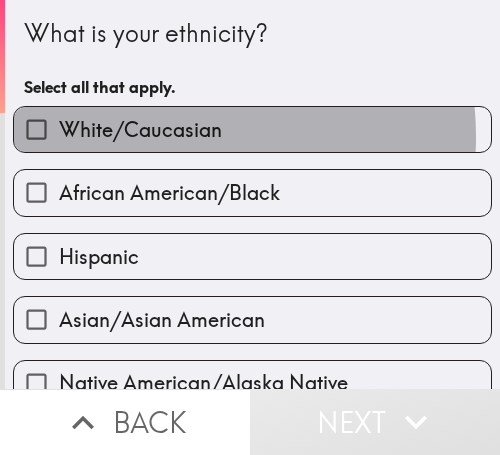 drag, startPoint x: 139, startPoint y: 137, endPoint x: 494, endPoint y: 122, distance: 355.31677 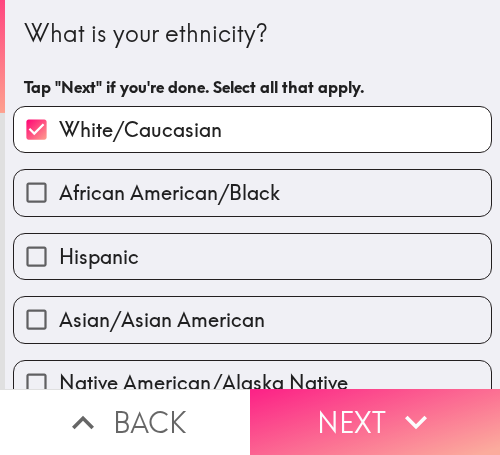 click 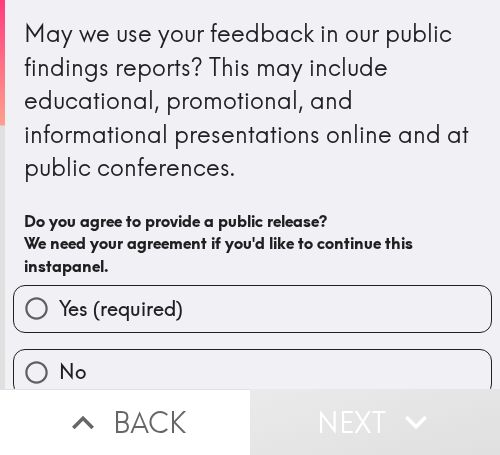 click on "Yes (required)" at bounding box center [252, 308] 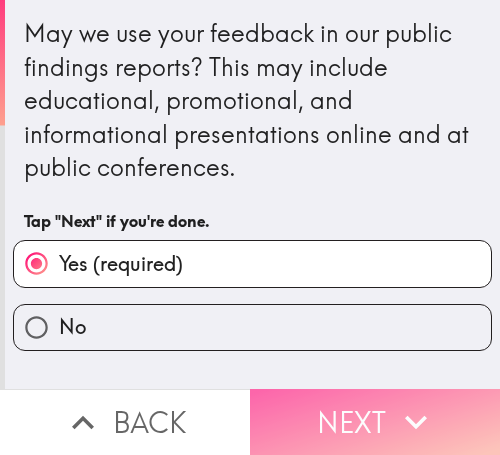 click on "Next" at bounding box center (375, 422) 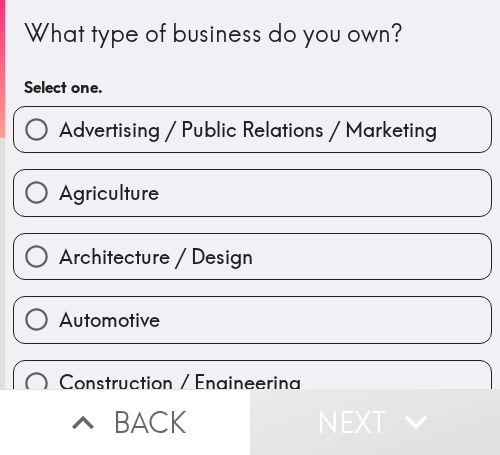 click on "Advertising / Public Relations / Marketing" at bounding box center (248, 130) 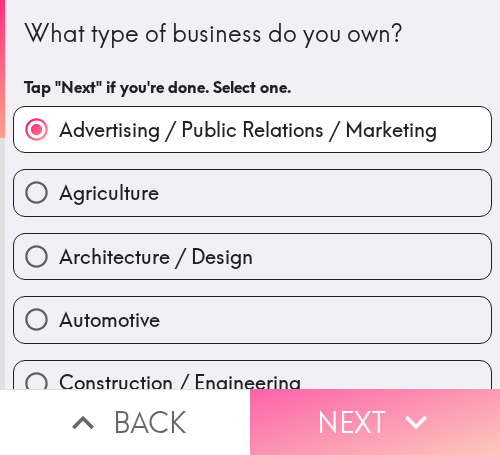 drag, startPoint x: 317, startPoint y: 405, endPoint x: 498, endPoint y: 419, distance: 181.54063 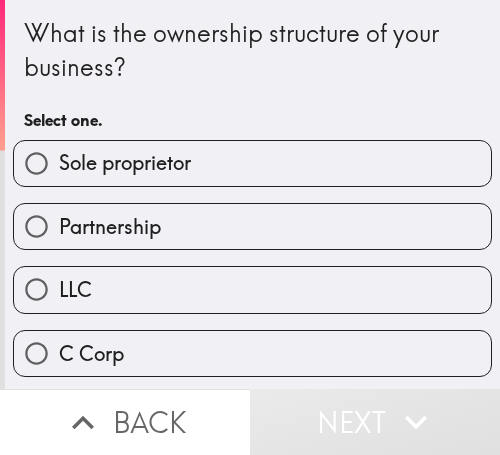 click on "Partnership" at bounding box center (252, 226) 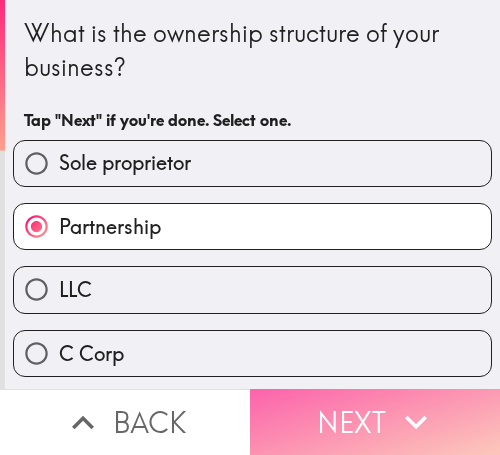 drag, startPoint x: 318, startPoint y: 403, endPoint x: 244, endPoint y: 403, distance: 74 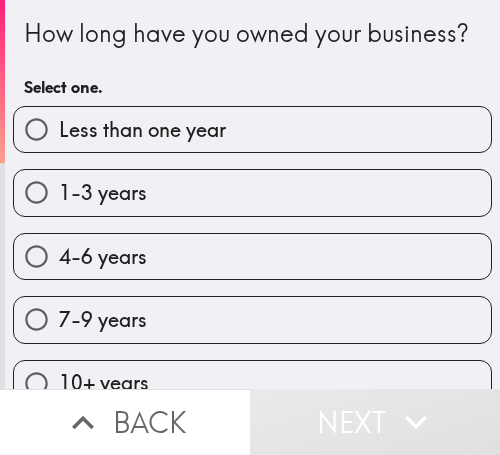 drag, startPoint x: 206, startPoint y: 290, endPoint x: 479, endPoint y: 337, distance: 277.01624 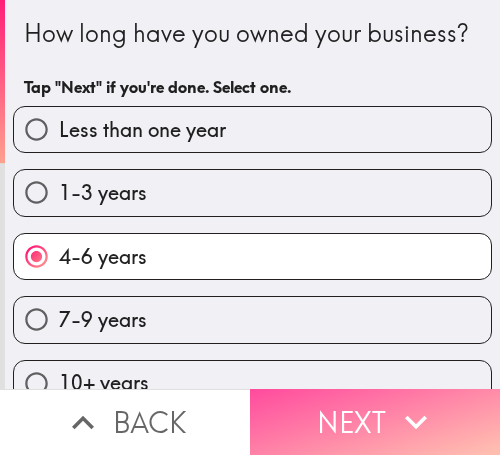 drag, startPoint x: 329, startPoint y: 398, endPoint x: 14, endPoint y: 393, distance: 315.03967 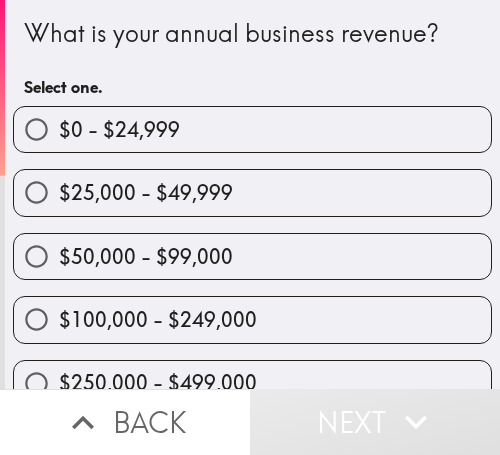 click on "$50,000 - $99,000" at bounding box center (146, 257) 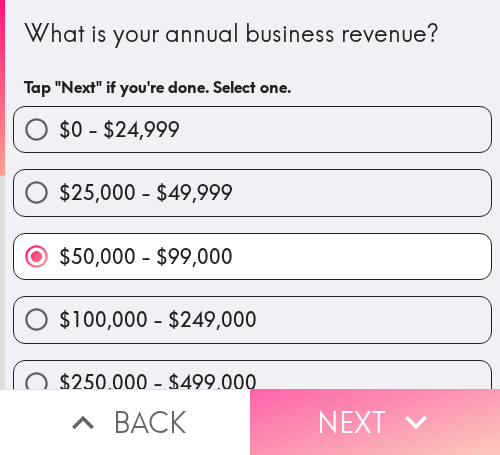 click 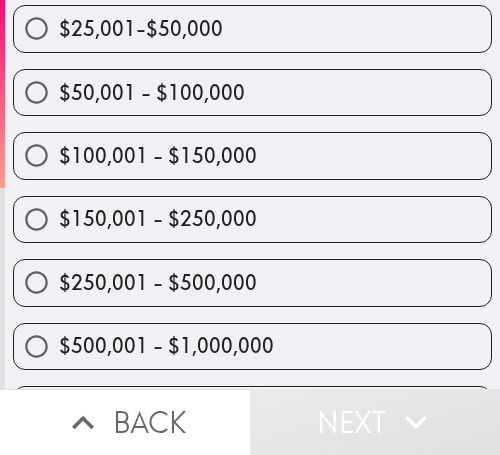 scroll, scrollTop: 419, scrollLeft: 0, axis: vertical 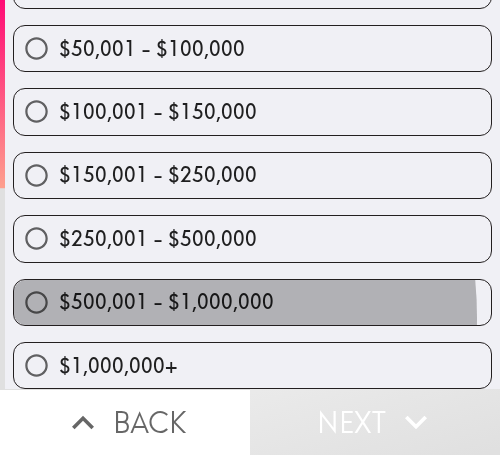 click on "$500,001 - $1,000,000" at bounding box center [252, 302] 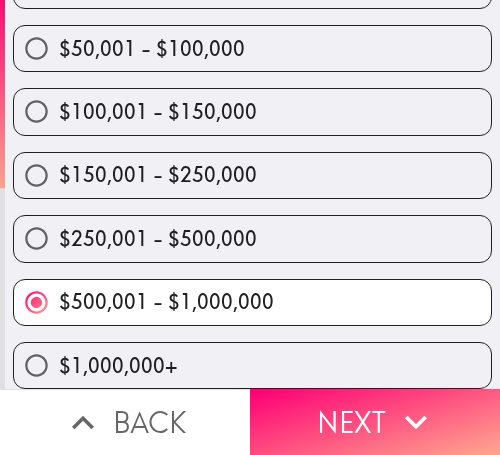 drag, startPoint x: 328, startPoint y: 397, endPoint x: 142, endPoint y: 383, distance: 186.52614 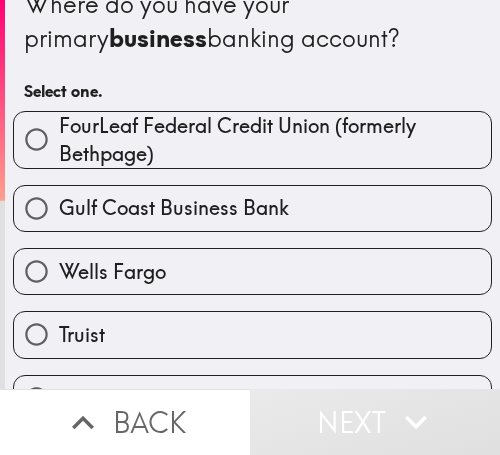 scroll, scrollTop: 19, scrollLeft: 0, axis: vertical 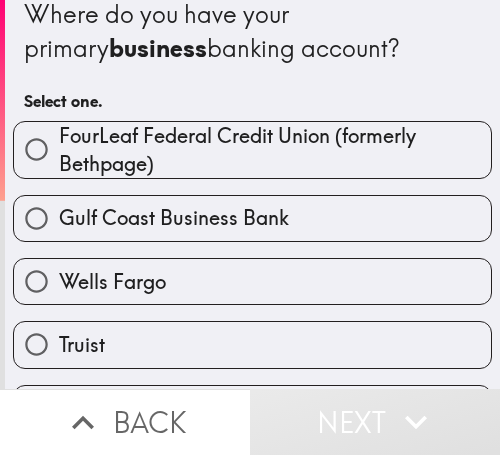 click on "Wells Fargo" at bounding box center [252, 281] 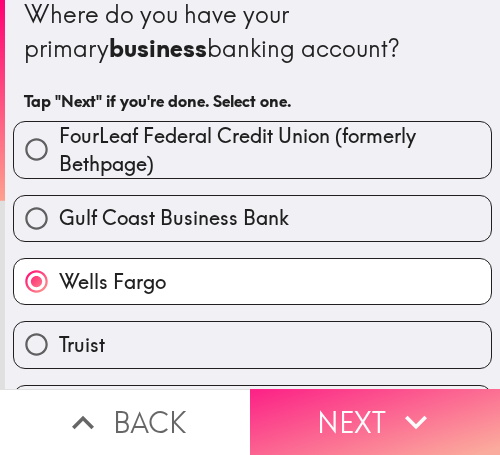drag, startPoint x: 436, startPoint y: 383, endPoint x: 413, endPoint y: 383, distance: 23 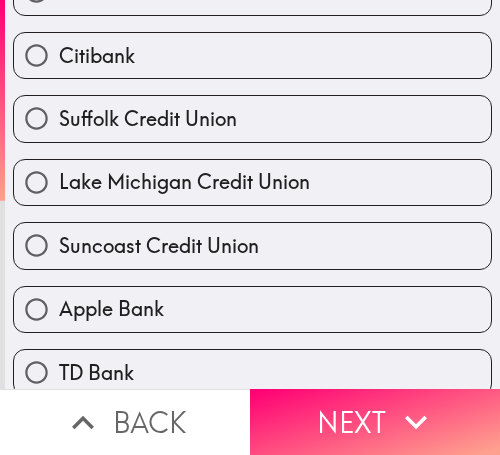 scroll, scrollTop: 0, scrollLeft: 0, axis: both 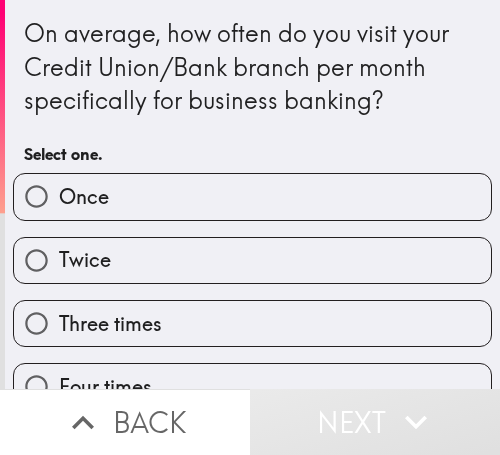 drag, startPoint x: 162, startPoint y: 272, endPoint x: 296, endPoint y: 272, distance: 134 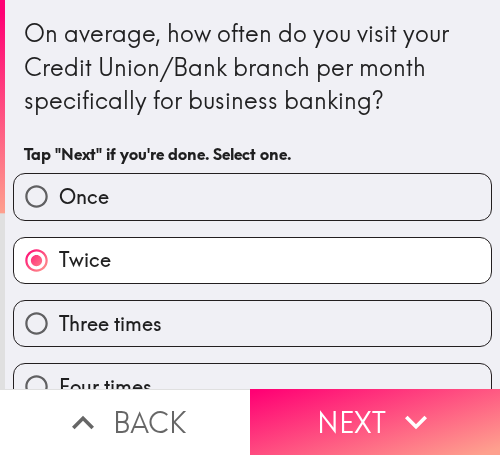 drag, startPoint x: 96, startPoint y: 203, endPoint x: 78, endPoint y: 232, distance: 34.132095 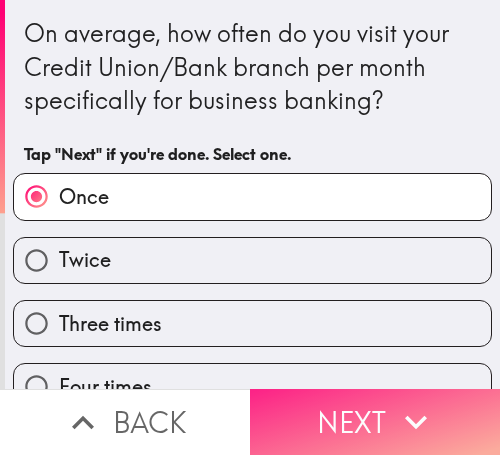 drag, startPoint x: 333, startPoint y: 396, endPoint x: 465, endPoint y: 402, distance: 132.13629 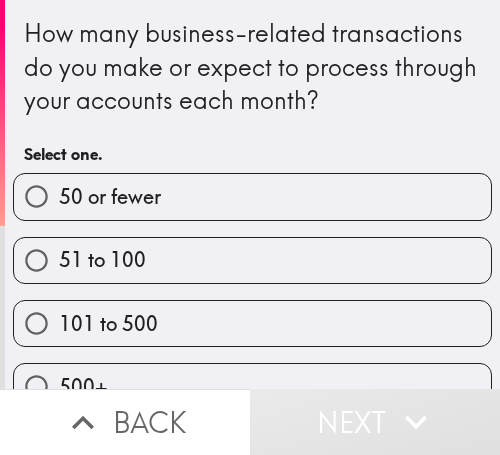 click on "101 to 500" at bounding box center (252, 323) 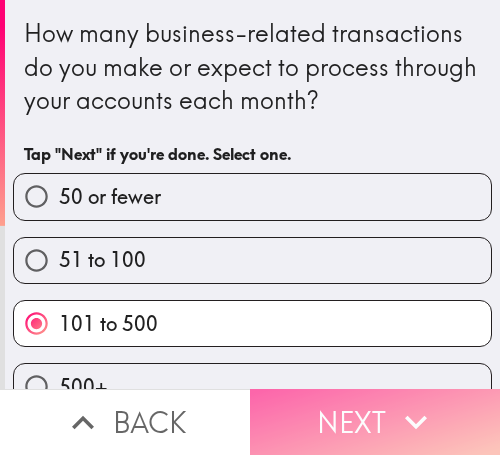 click on "Next" at bounding box center (375, 422) 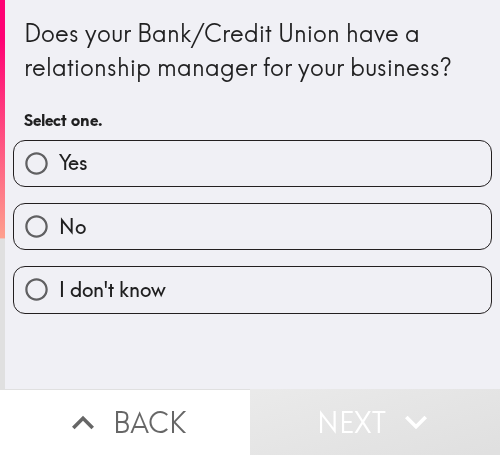drag, startPoint x: 182, startPoint y: 157, endPoint x: 212, endPoint y: 164, distance: 30.805843 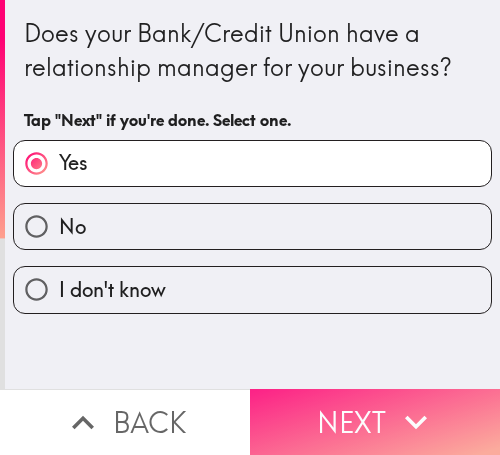 drag, startPoint x: 330, startPoint y: 397, endPoint x: 293, endPoint y: 397, distance: 37 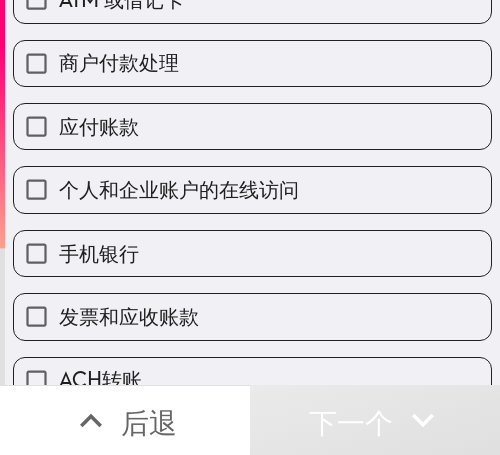 scroll, scrollTop: 300, scrollLeft: 0, axis: vertical 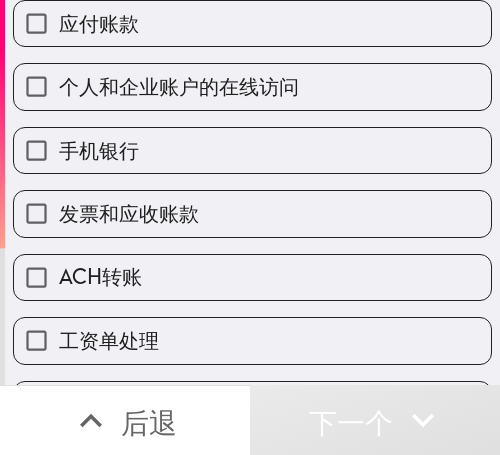 click on "手机银行" at bounding box center (252, 150) 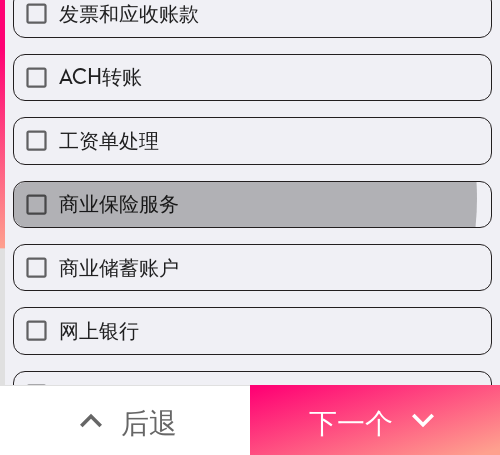 click on "商业保险服务" at bounding box center [252, 204] 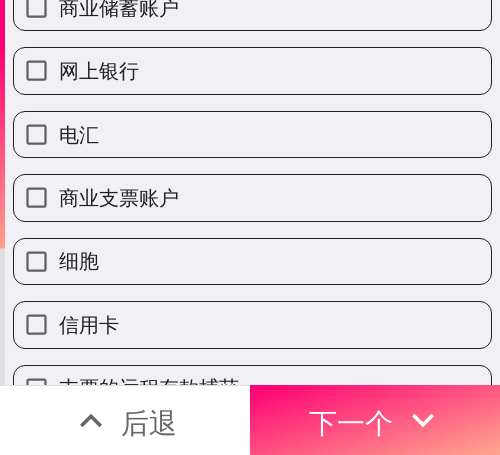 scroll, scrollTop: 800, scrollLeft: 0, axis: vertical 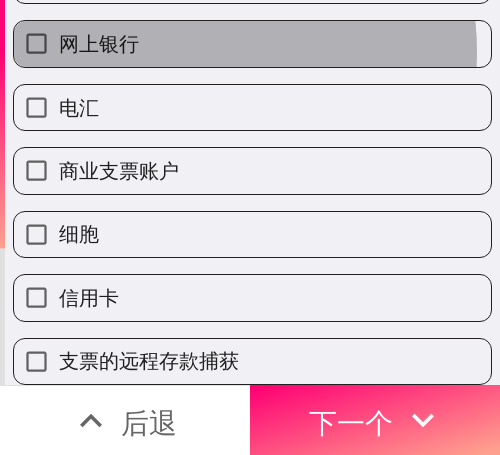 click on "网上银行" at bounding box center [252, 43] 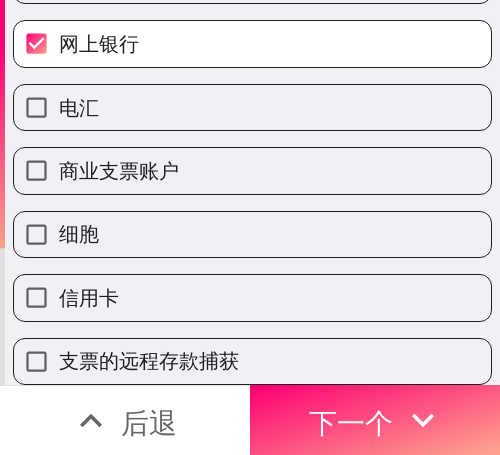 click on "信用卡" at bounding box center (252, 297) 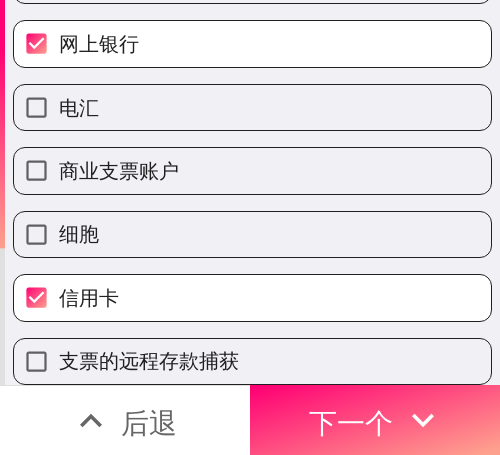 scroll, scrollTop: 804, scrollLeft: 0, axis: vertical 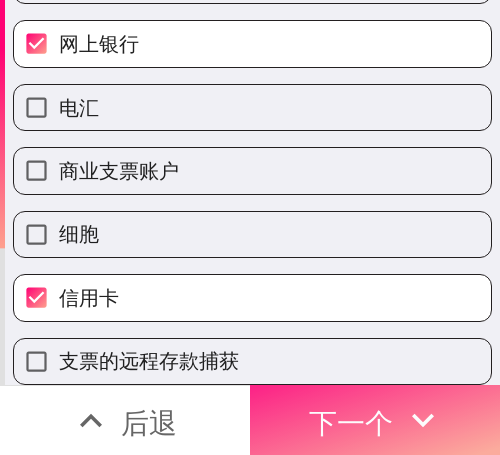 click on "下一个" at bounding box center [351, 422] 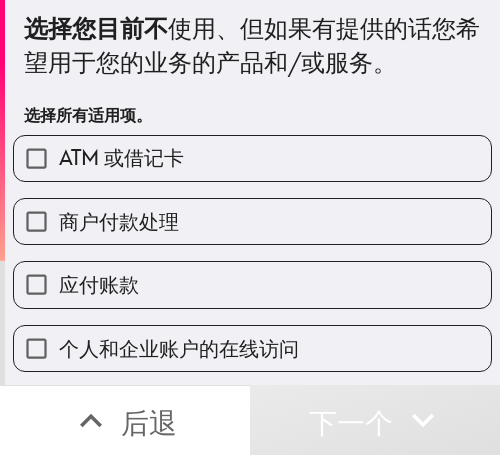 scroll, scrollTop: 0, scrollLeft: 0, axis: both 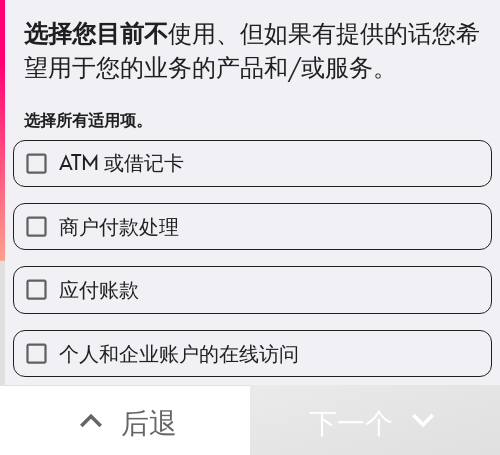click on "个人和企业账户的在线访问" at bounding box center [252, 353] 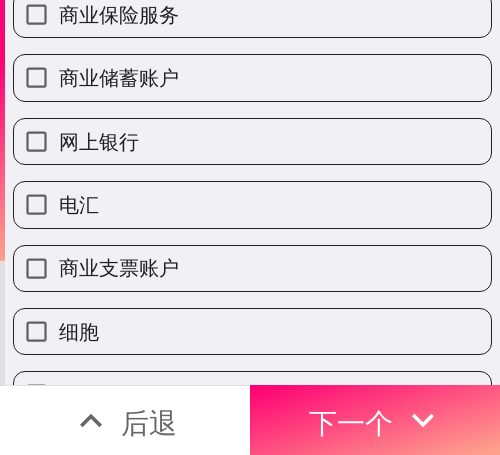 scroll, scrollTop: 708, scrollLeft: 0, axis: vertical 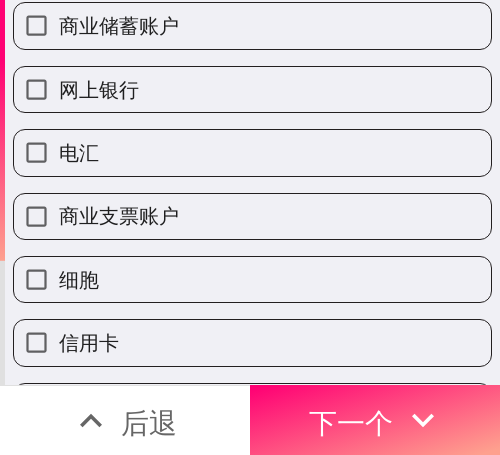 drag, startPoint x: 137, startPoint y: 156, endPoint x: 163, endPoint y: 163, distance: 26.925823 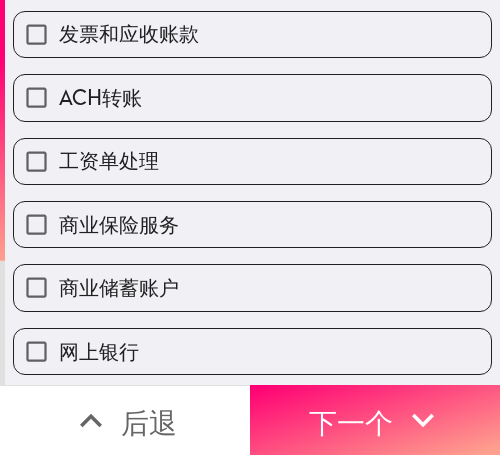 scroll, scrollTop: 444, scrollLeft: 0, axis: vertical 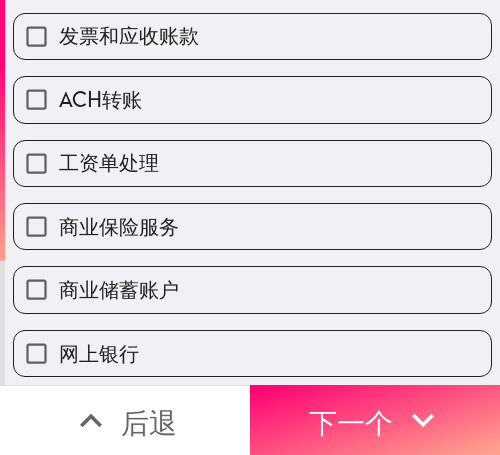 click on "ACH转账" at bounding box center (252, 99) 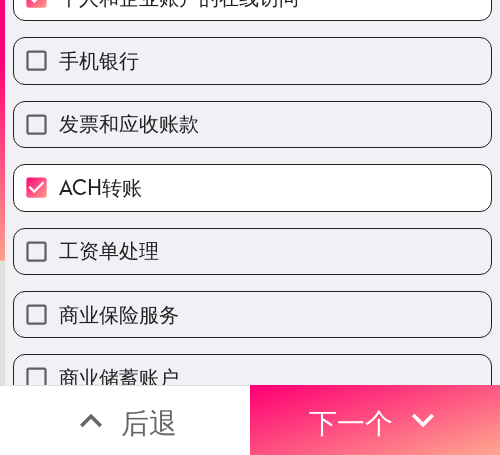 scroll, scrollTop: 344, scrollLeft: 0, axis: vertical 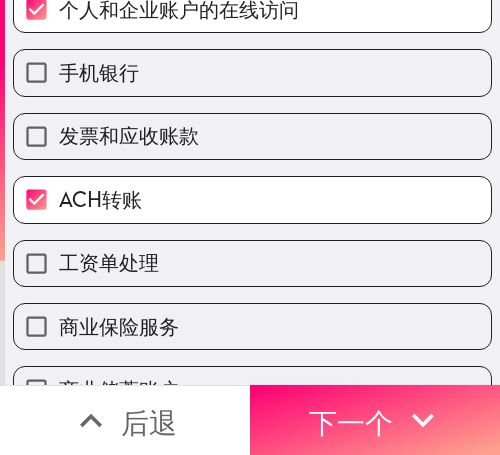 click on "ACH转账" at bounding box center (100, 199) 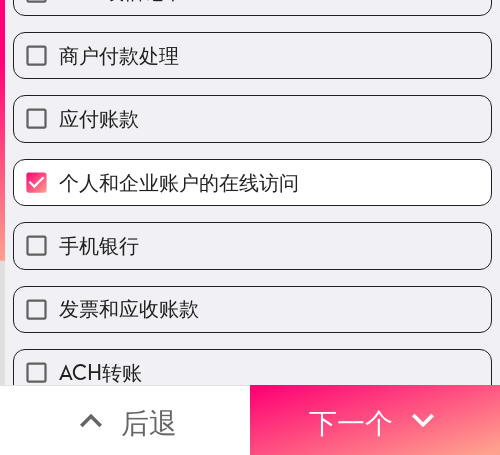 scroll, scrollTop: 144, scrollLeft: 0, axis: vertical 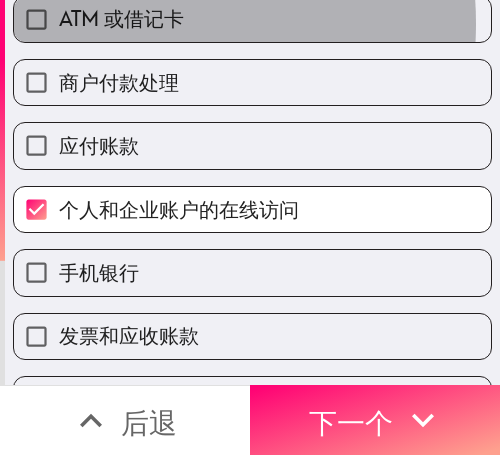 click on "ATM 或借记卡" at bounding box center (121, 18) 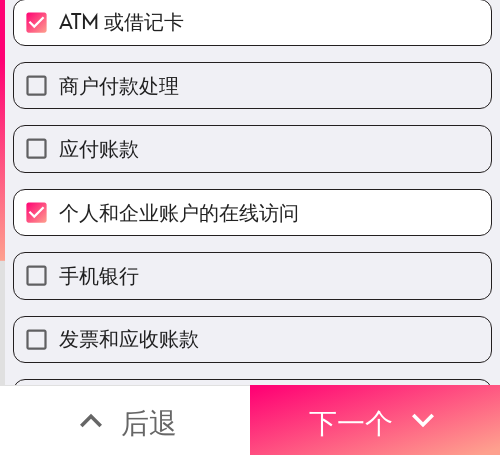 drag, startPoint x: 290, startPoint y: 395, endPoint x: 498, endPoint y: 420, distance: 209.49701 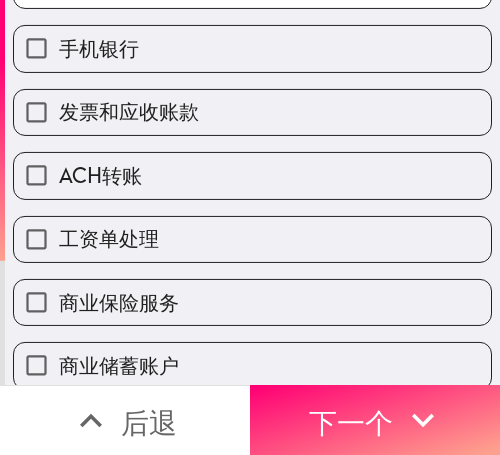 scroll, scrollTop: 0, scrollLeft: 0, axis: both 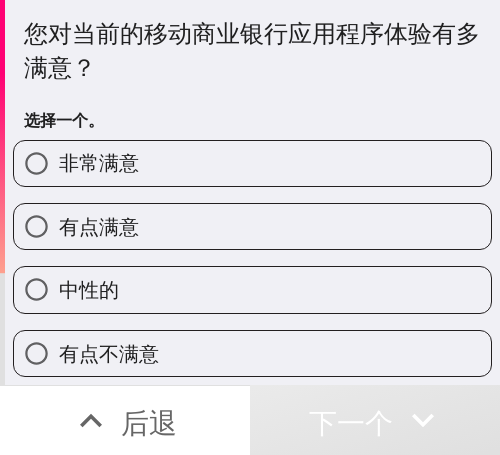 click on "有点满意" at bounding box center (252, 226) 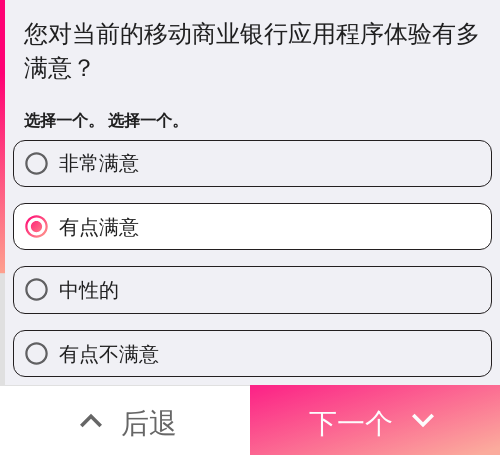 drag, startPoint x: 338, startPoint y: 400, endPoint x: 471, endPoint y: 411, distance: 133.45412 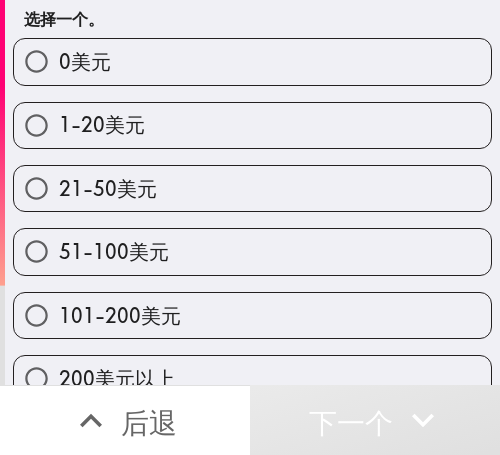 scroll, scrollTop: 170, scrollLeft: 0, axis: vertical 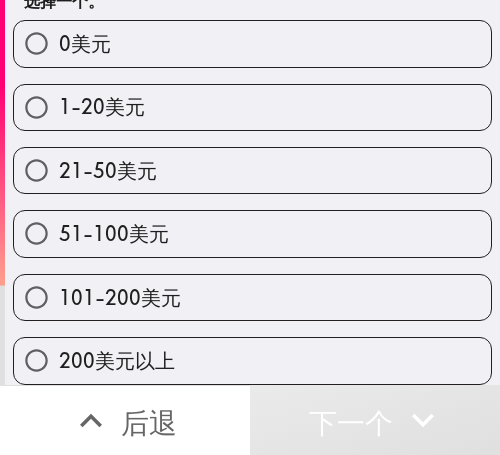 drag, startPoint x: 180, startPoint y: 227, endPoint x: 404, endPoint y: 268, distance: 227.72131 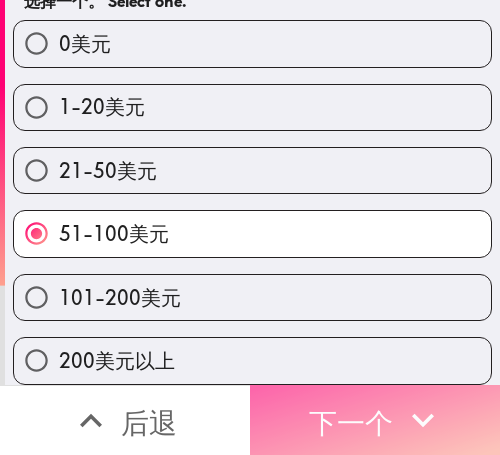 drag, startPoint x: 333, startPoint y: 410, endPoint x: 316, endPoint y: 399, distance: 20.248457 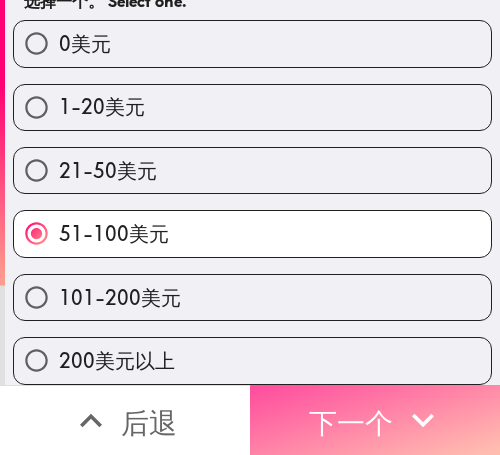 scroll, scrollTop: 62, scrollLeft: 0, axis: vertical 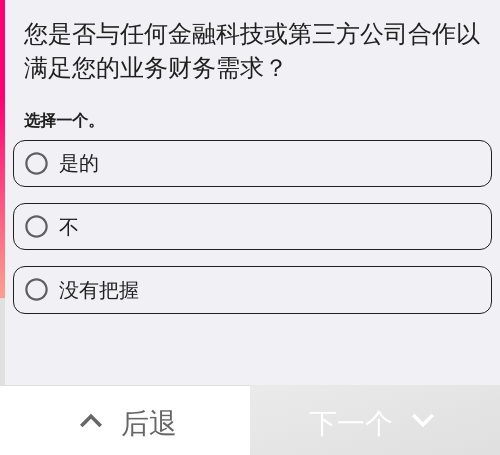 click on "不" at bounding box center (252, 226) 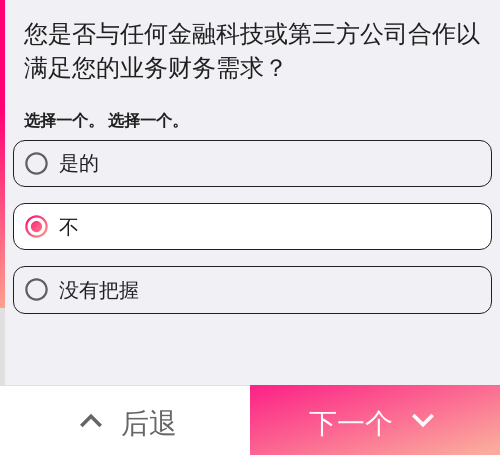click on "下一个" at bounding box center [351, 422] 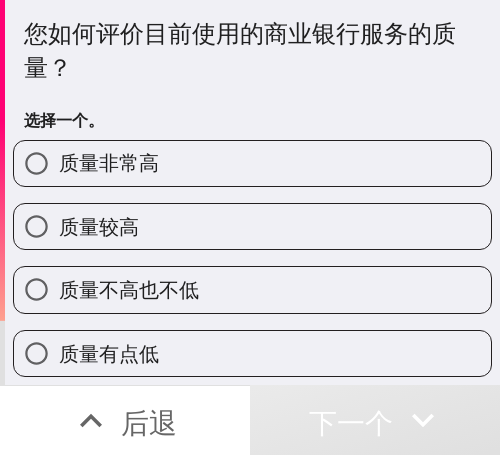 drag, startPoint x: 218, startPoint y: 212, endPoint x: 309, endPoint y: 228, distance: 92.39589 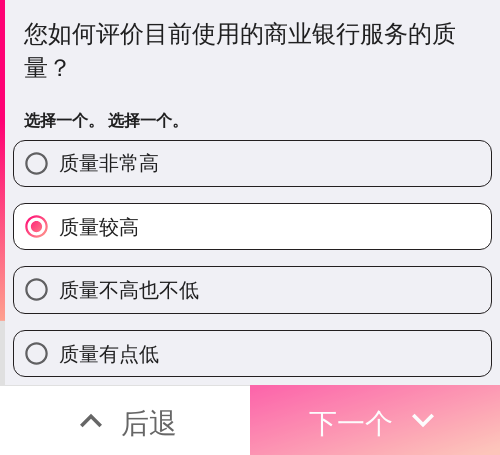 click on "下一个" at bounding box center [351, 422] 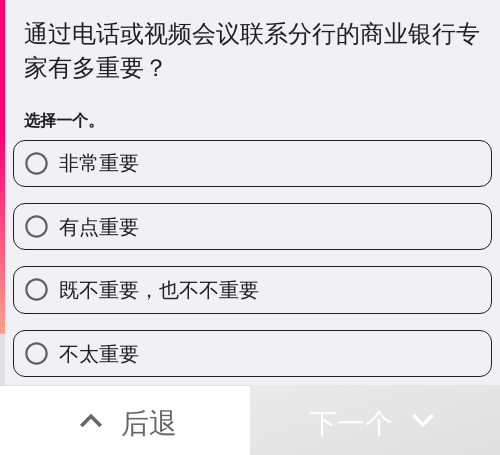 drag, startPoint x: 53, startPoint y: 236, endPoint x: 80, endPoint y: 244, distance: 28.160255 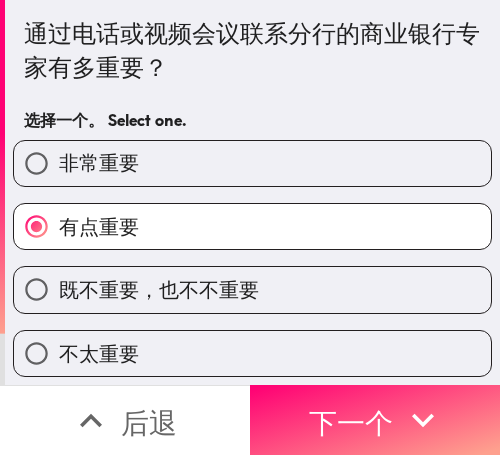 click on "有点重要" at bounding box center [252, 226] 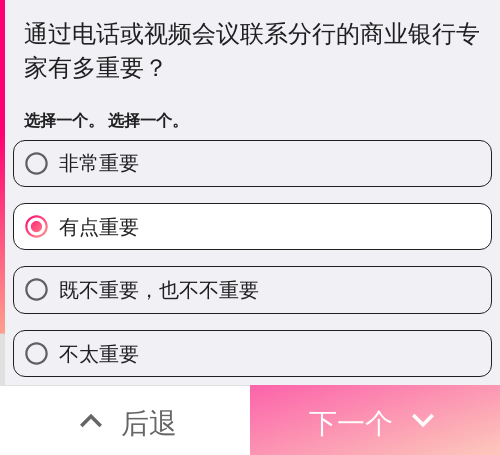 click on "下一个" at bounding box center [351, 422] 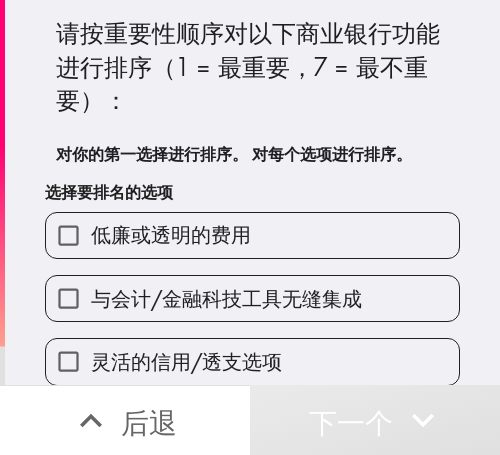 click on "与会计/金融科技工具无缝集成" at bounding box center [226, 298] 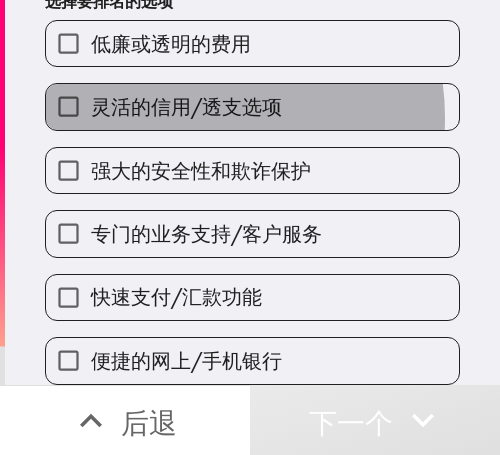 drag, startPoint x: 184, startPoint y: 101, endPoint x: 210, endPoint y: 153, distance: 58.137768 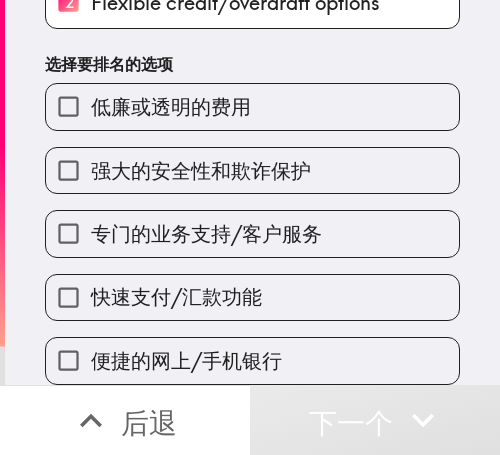 click on "强大的安全性和欺诈保护" at bounding box center (201, 170) 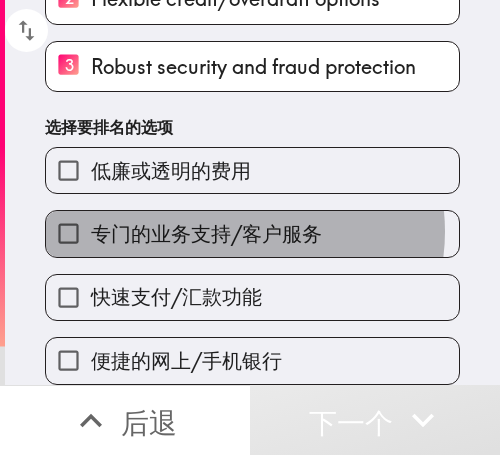 drag, startPoint x: 232, startPoint y: 218, endPoint x: 240, endPoint y: 242, distance: 25.298222 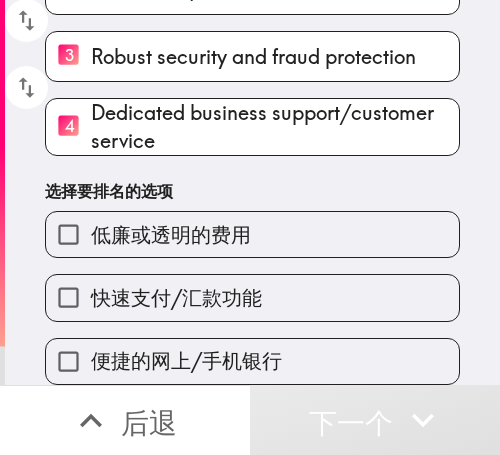 drag, startPoint x: 247, startPoint y: 290, endPoint x: 255, endPoint y: 322, distance: 32.984844 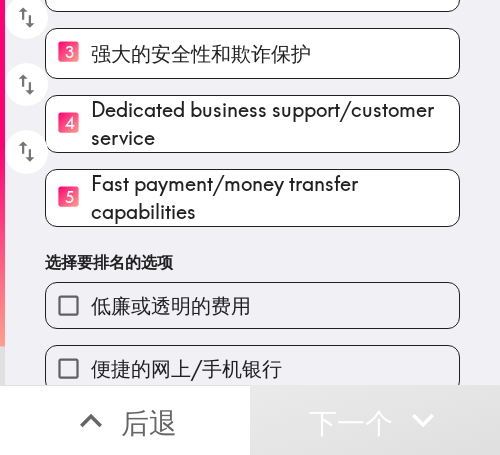 drag, startPoint x: 256, startPoint y: 342, endPoint x: 258, endPoint y: 318, distance: 24.083189 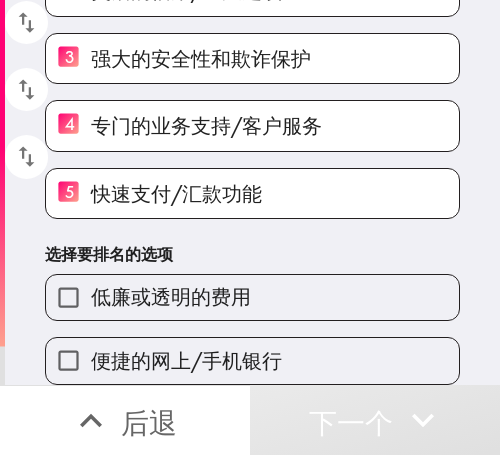 scroll, scrollTop: 292, scrollLeft: 0, axis: vertical 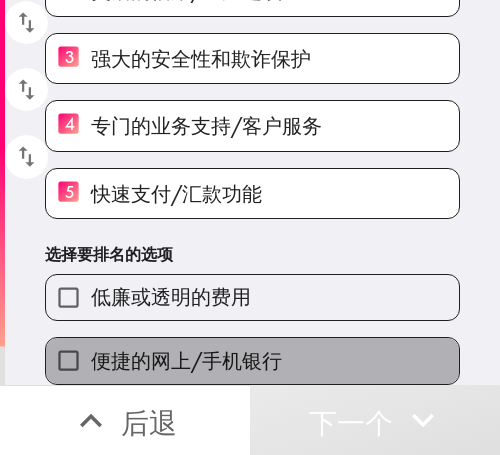 click on "便捷的网上/手机银行" at bounding box center (186, 360) 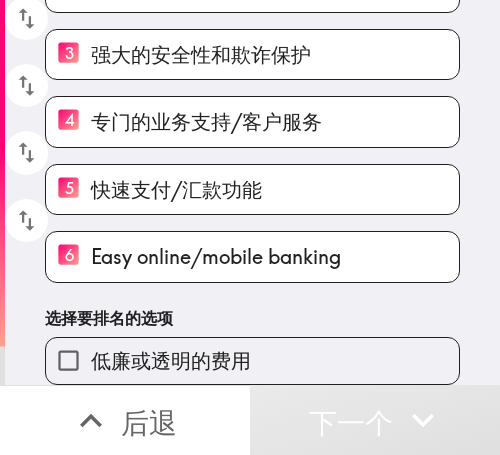 click on "低廉或透明的费用" at bounding box center (252, 360) 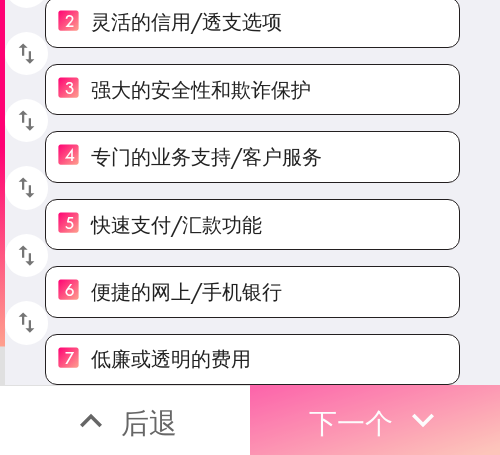 drag, startPoint x: 440, startPoint y: 400, endPoint x: 395, endPoint y: 389, distance: 46.32494 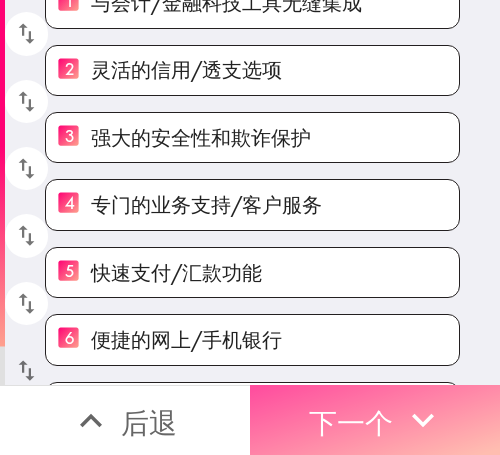 scroll, scrollTop: 154, scrollLeft: 0, axis: vertical 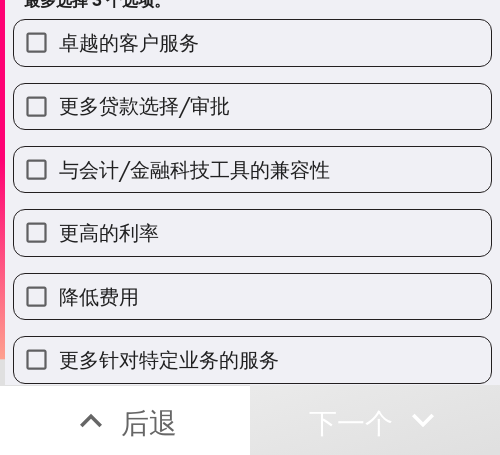 type 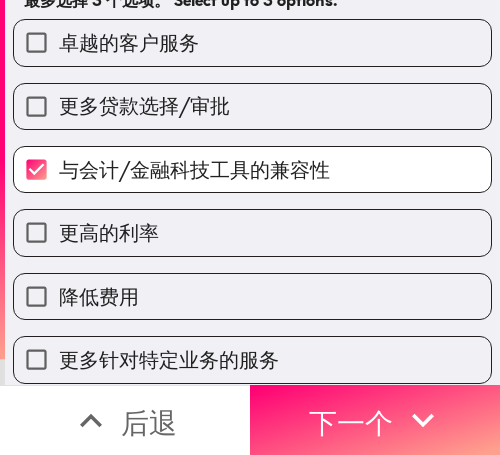 drag, startPoint x: 172, startPoint y: 44, endPoint x: 216, endPoint y: 94, distance: 66.6033 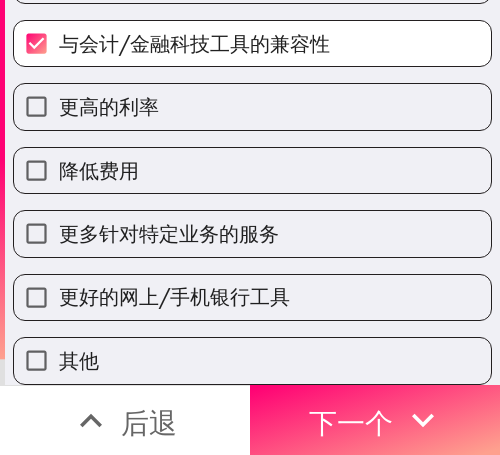 scroll, scrollTop: 297, scrollLeft: 0, axis: vertical 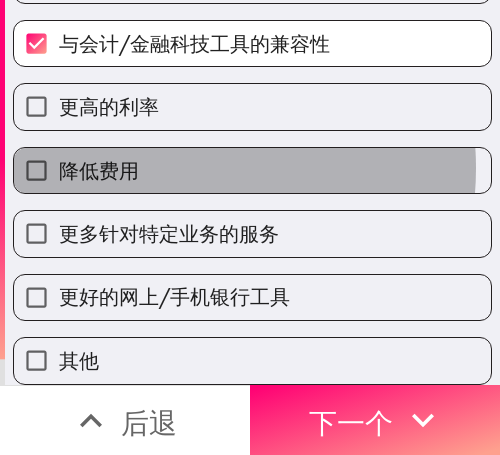 click on "降低费用" at bounding box center (252, 170) 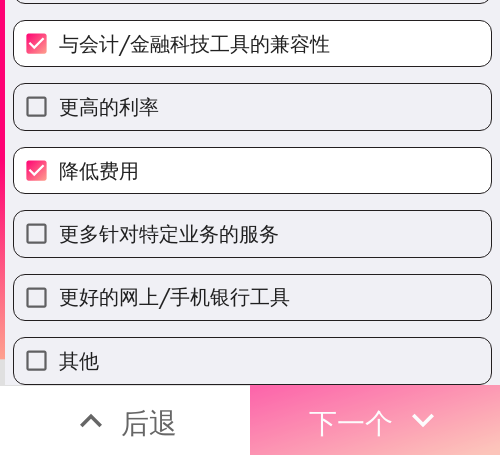 click on "下一个" at bounding box center [375, 420] 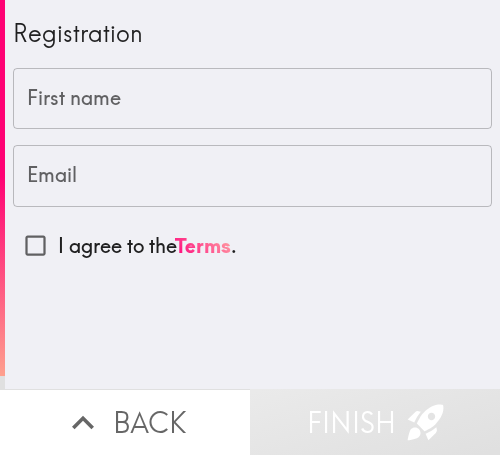 scroll, scrollTop: 0, scrollLeft: 0, axis: both 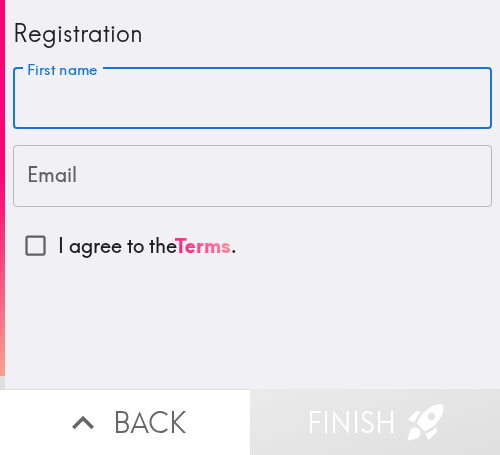 paste on "[FIRST]" 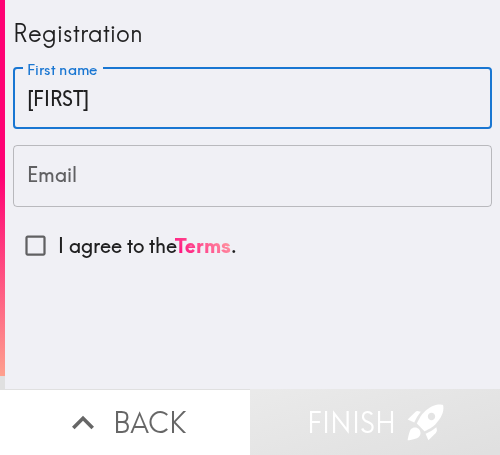 type on "[FIRST]" 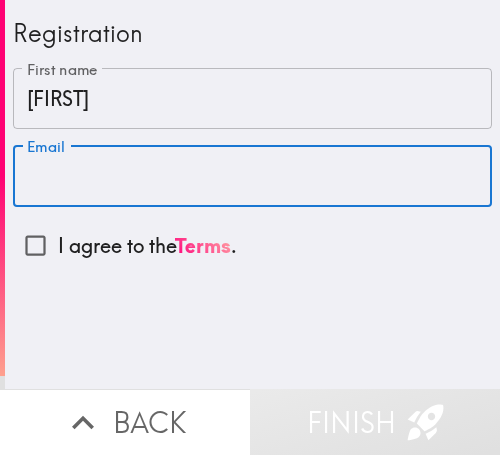 click on "Email" at bounding box center (252, 176) 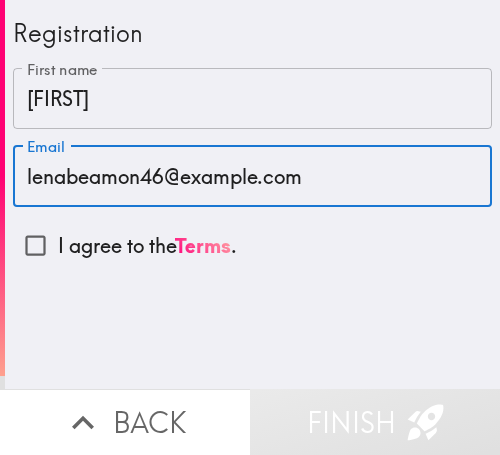 type on "lenabeamon46@example.com" 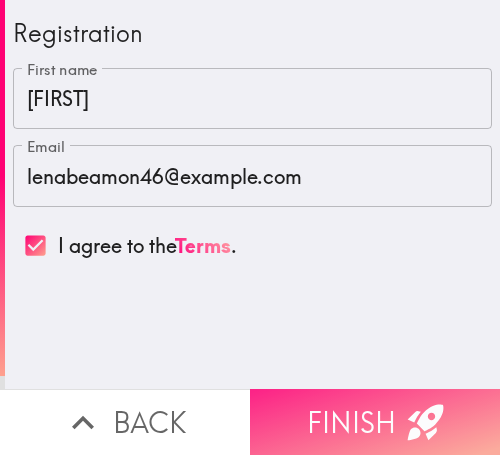 click on "Finish" at bounding box center [375, 422] 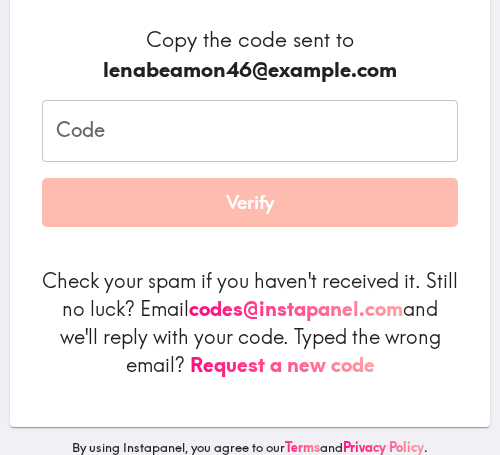 scroll, scrollTop: 315, scrollLeft: 0, axis: vertical 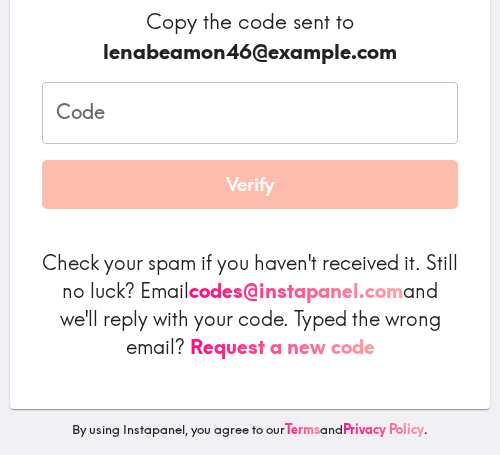 click on "Code" at bounding box center (250, 113) 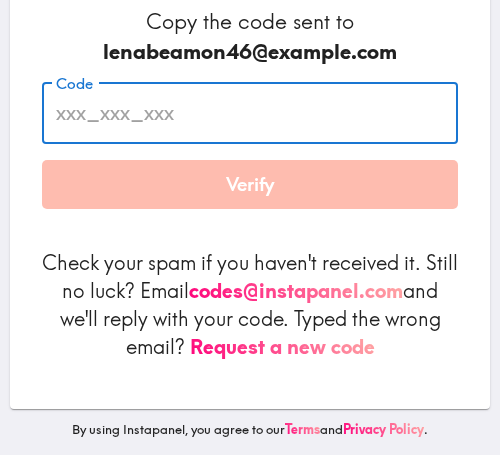paste on "Guy_Bpd_k8J" 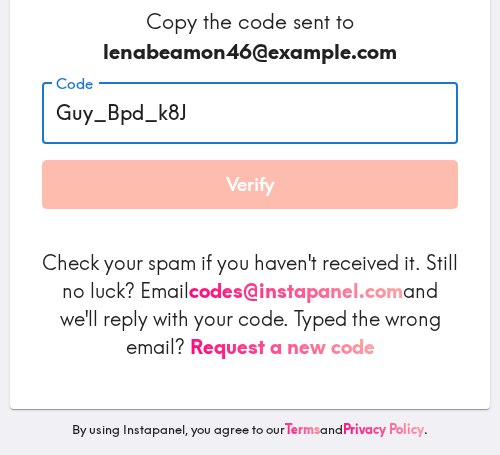 type on "Guy_Bpd_k8J" 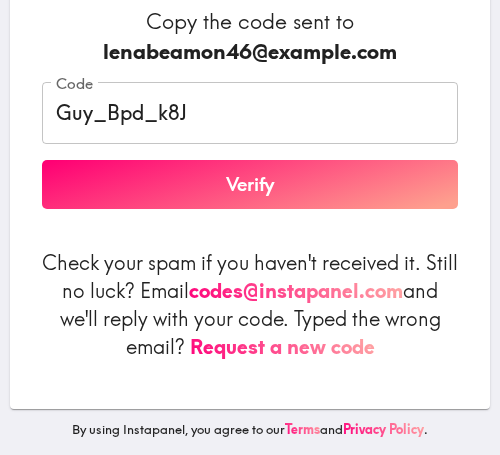 click on "Verify" at bounding box center (250, 185) 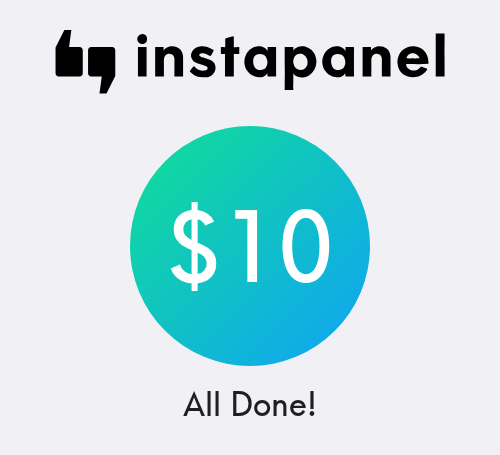 scroll, scrollTop: 0, scrollLeft: 0, axis: both 